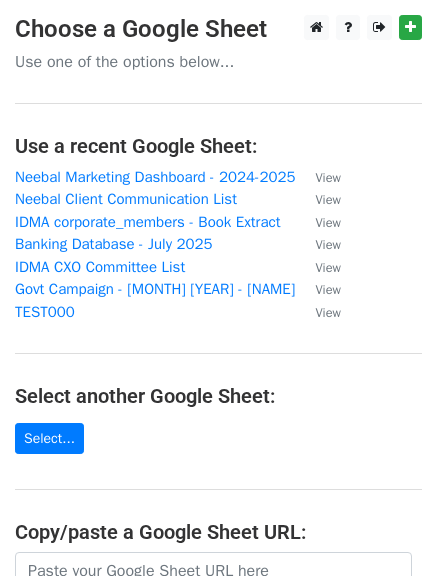 scroll, scrollTop: 355, scrollLeft: 0, axis: vertical 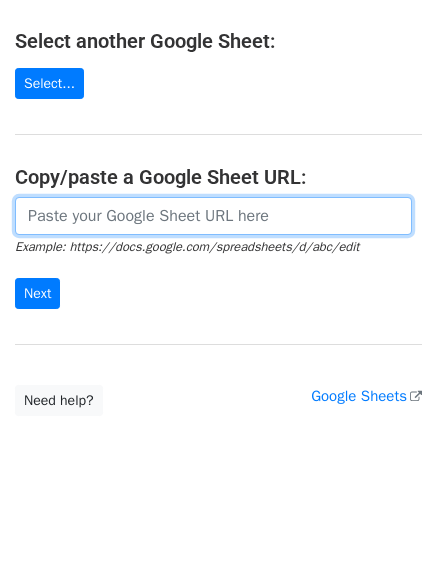 click at bounding box center (213, 216) 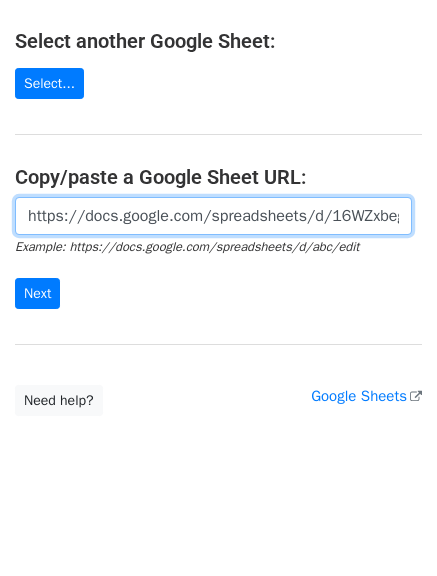 scroll, scrollTop: 0, scrollLeft: 600, axis: horizontal 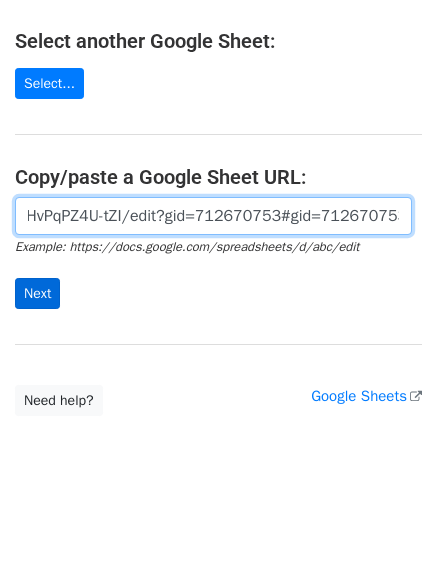 type on "https://docs.google.com/spreadsheets/d/16WZxbeg7muW01xhXVQiAhuWx4zgGRhBHvPqPZ4U-tZI/edit?gid=712670753#gid=712670753" 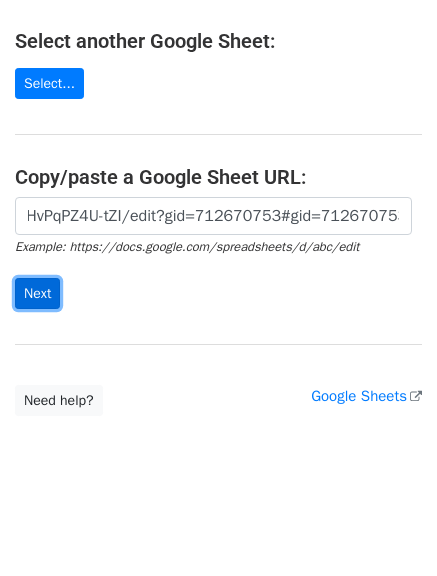 scroll, scrollTop: 0, scrollLeft: 0, axis: both 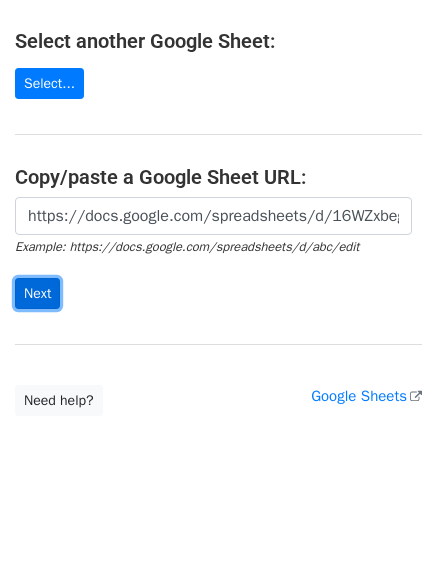 click on "Next" at bounding box center [37, 293] 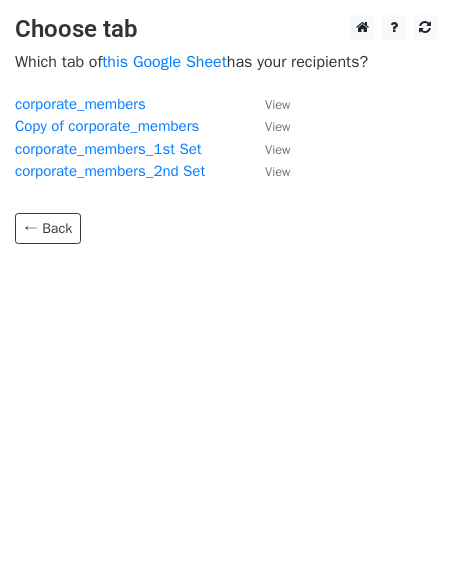 scroll, scrollTop: 0, scrollLeft: 0, axis: both 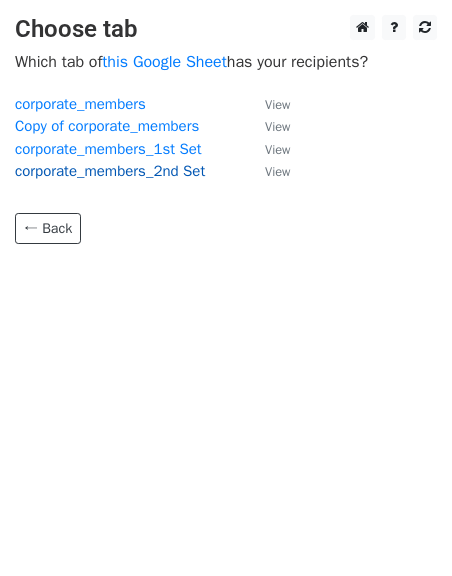 click on "corporate_members_2nd Set" at bounding box center [110, 171] 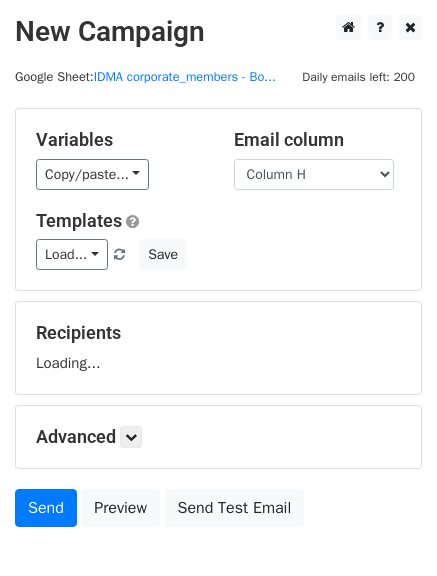 scroll, scrollTop: 0, scrollLeft: 0, axis: both 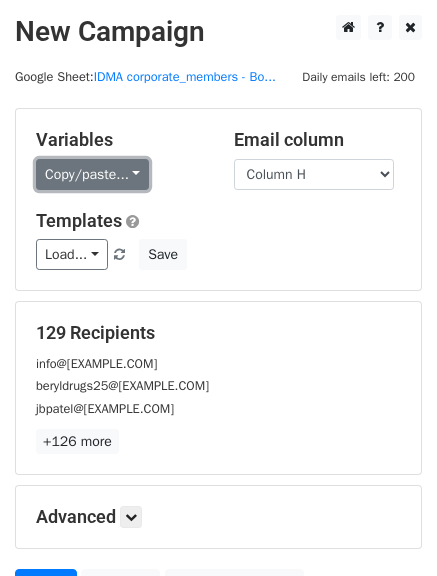 click on "Copy/paste..." at bounding box center (92, 174) 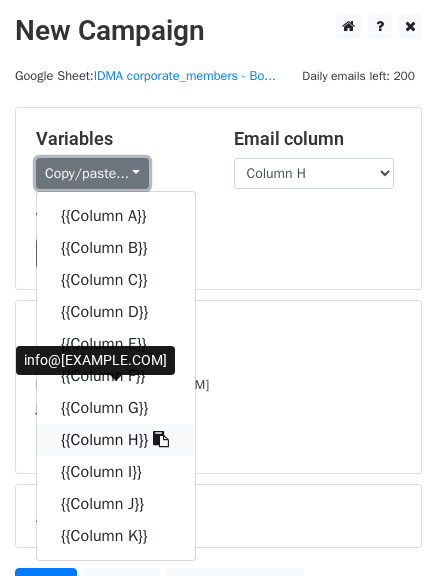 scroll, scrollTop: 0, scrollLeft: 0, axis: both 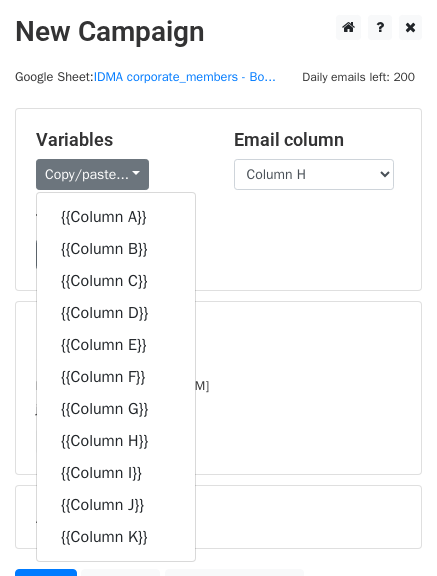 click on "Copy/paste...
{{Column A}}
{{Column B}}
{{Column C}}
{{Column D}}
{{Column E}}
{{Column F}}
{{Column G}}
{{Column H}}
{{Column I}}
{{Column J}}
{{Column K}}" at bounding box center [120, 174] 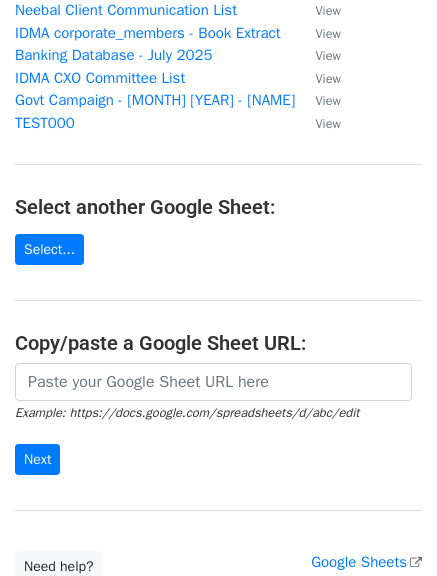 scroll, scrollTop: 200, scrollLeft: 0, axis: vertical 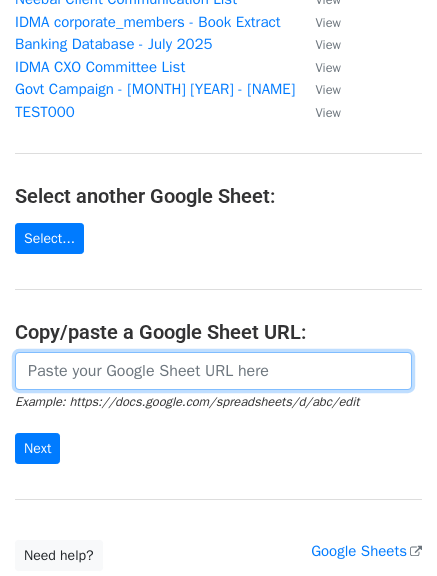 click at bounding box center [213, 371] 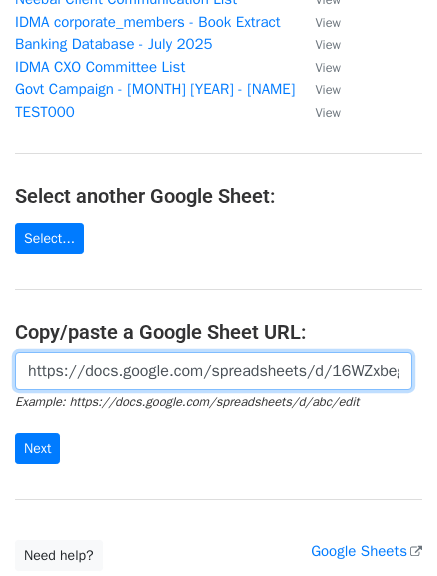 scroll, scrollTop: 0, scrollLeft: 600, axis: horizontal 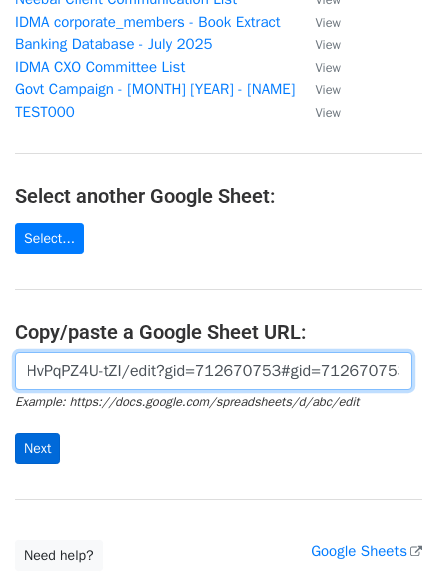 type on "https://docs.google.com/spreadsheets/d/16WZxbeg7muW01xhXVQiAhuWx4zgGRhBHvPqPZ4U-tZI/edit?gid=712670753#gid=712670753" 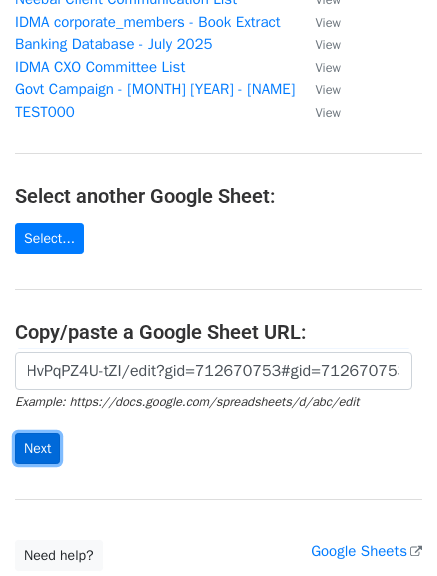 click on "Next" at bounding box center [37, 448] 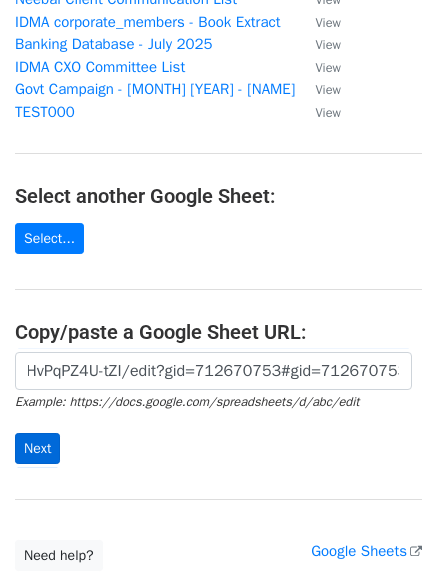 scroll, scrollTop: 0, scrollLeft: 0, axis: both 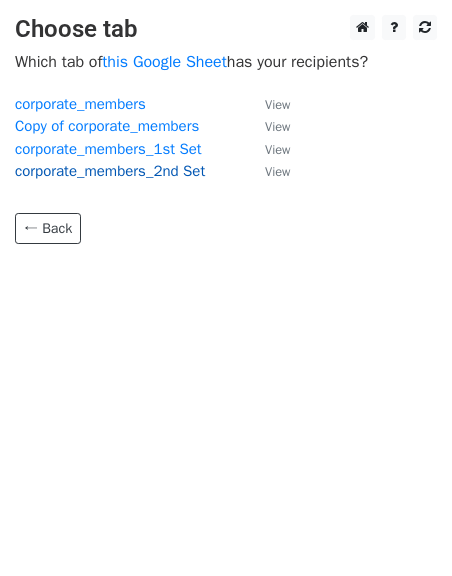 click on "corporate_members_2nd Set" at bounding box center (110, 171) 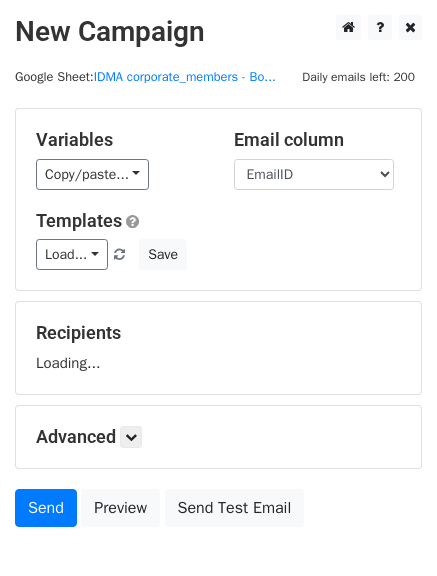 scroll, scrollTop: 0, scrollLeft: 0, axis: both 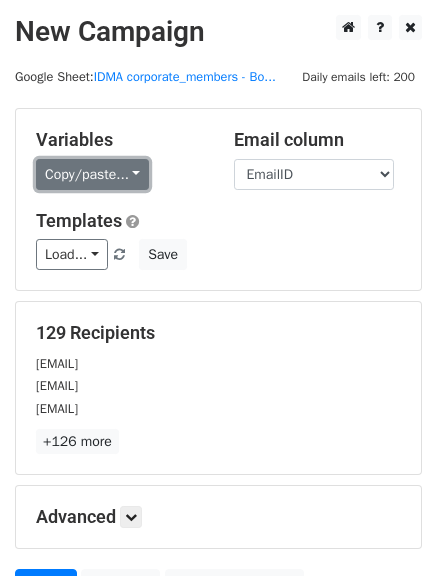 click on "Copy/paste..." at bounding box center (92, 174) 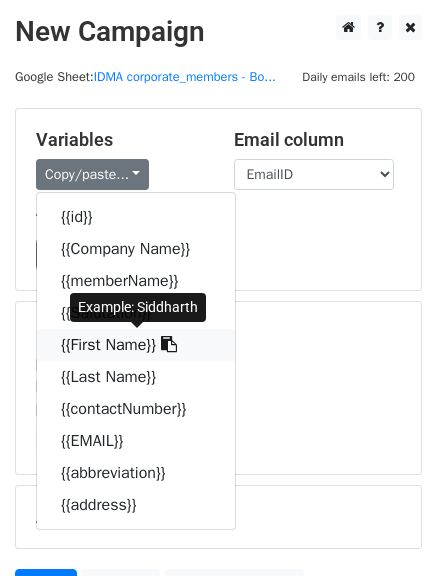 click on "{{First Name}}" at bounding box center (136, 345) 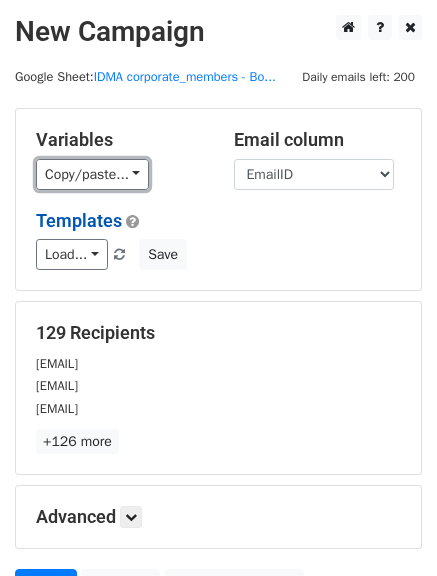 click on "Copy/paste..." at bounding box center (92, 174) 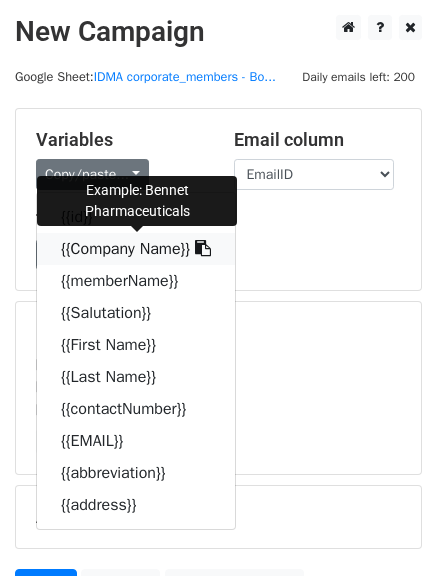 click on "{{Company Name}}" at bounding box center (136, 249) 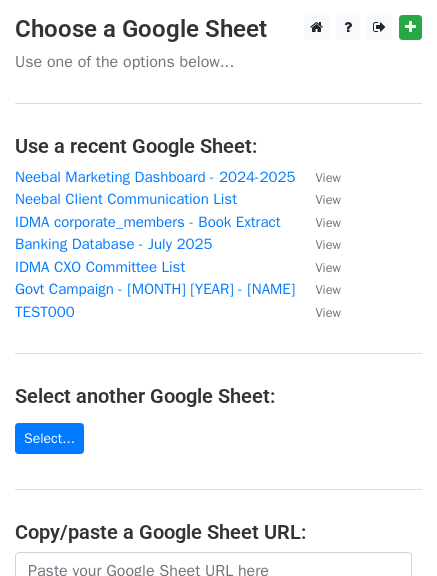 scroll, scrollTop: 0, scrollLeft: 0, axis: both 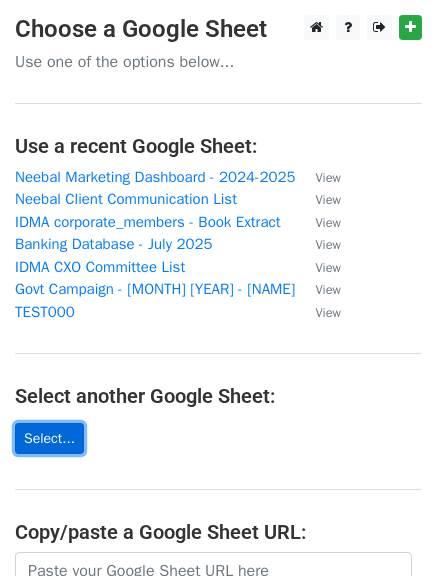 click on "Select..." at bounding box center [49, 438] 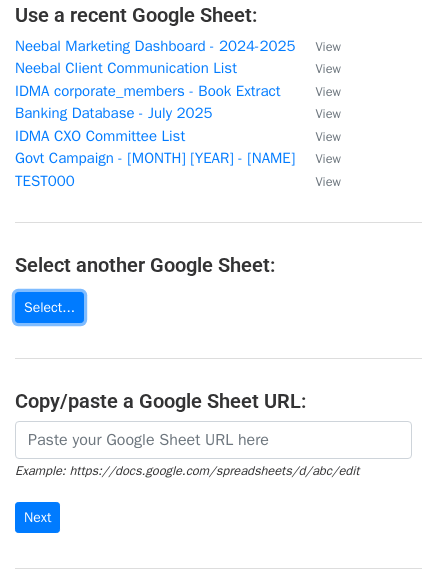 scroll, scrollTop: 300, scrollLeft: 0, axis: vertical 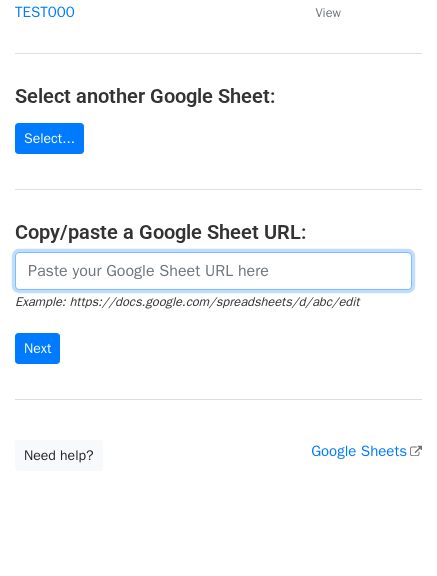click at bounding box center (213, 271) 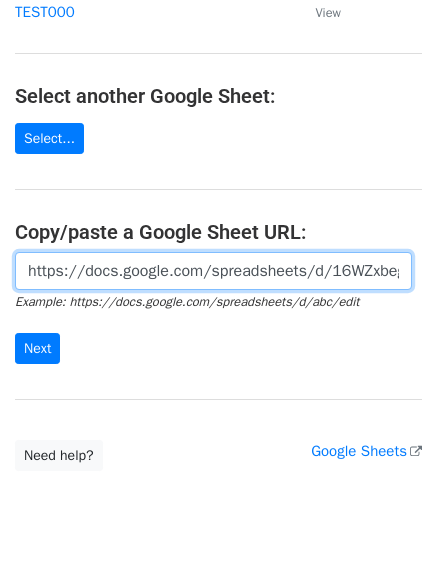scroll, scrollTop: 0, scrollLeft: 600, axis: horizontal 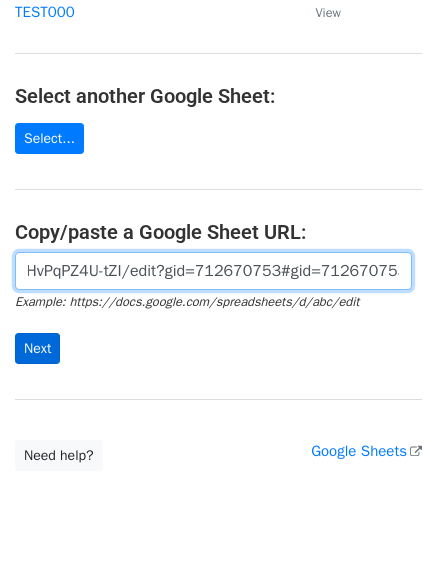 type on "https://docs.google.com/spreadsheets/d/16WZxbeg7muW01xhXVQiAhuWx4zgGRhBHvPqPZ4U-tZI/edit?gid=712670753#gid=712670753" 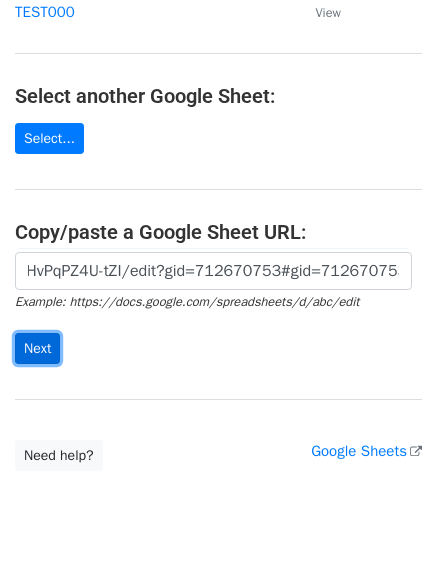 click on "Next" at bounding box center [37, 348] 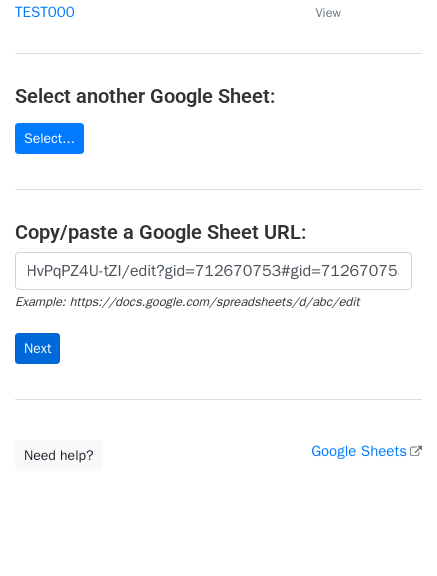 scroll, scrollTop: 0, scrollLeft: 0, axis: both 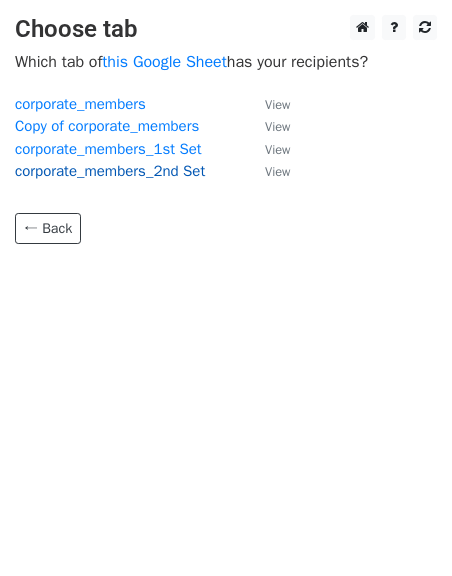 click on "corporate_members_2nd Set" at bounding box center (110, 171) 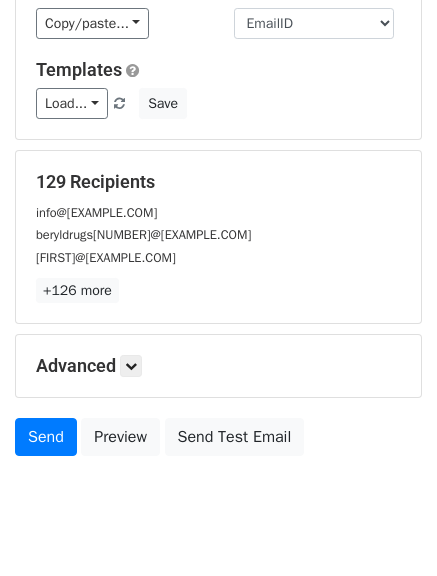 scroll, scrollTop: 201, scrollLeft: 0, axis: vertical 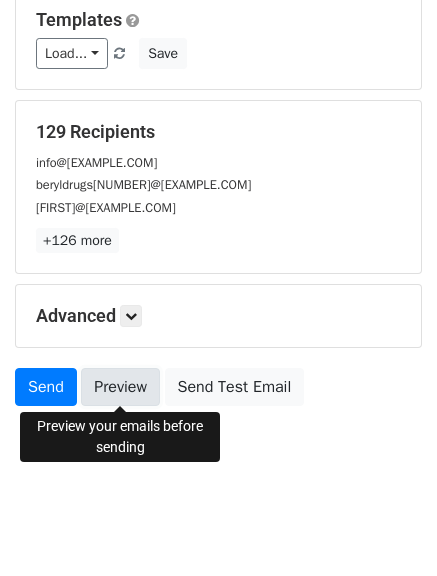 click on "Preview" at bounding box center [120, 387] 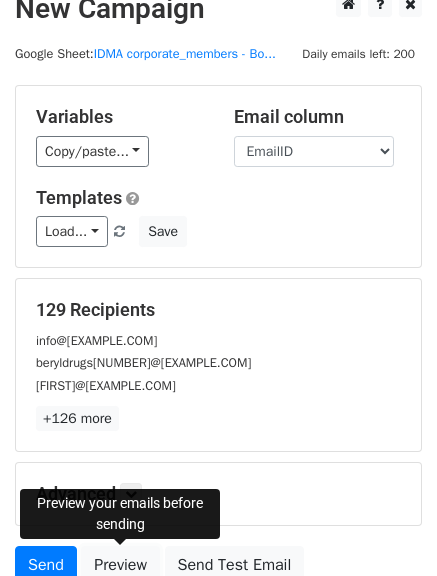 scroll, scrollTop: 0, scrollLeft: 0, axis: both 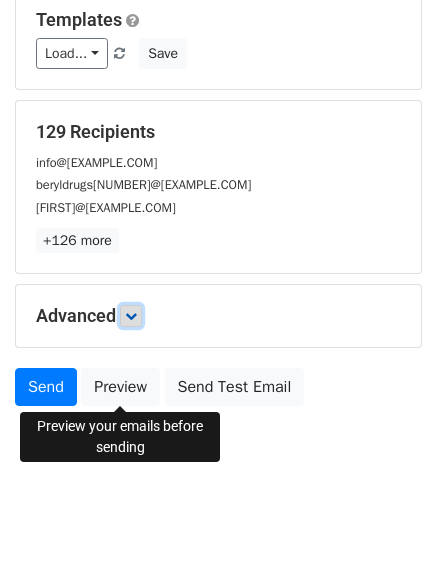click at bounding box center [131, 316] 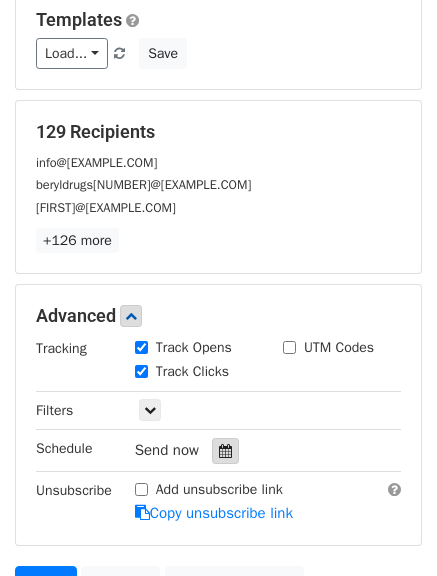 click at bounding box center (225, 451) 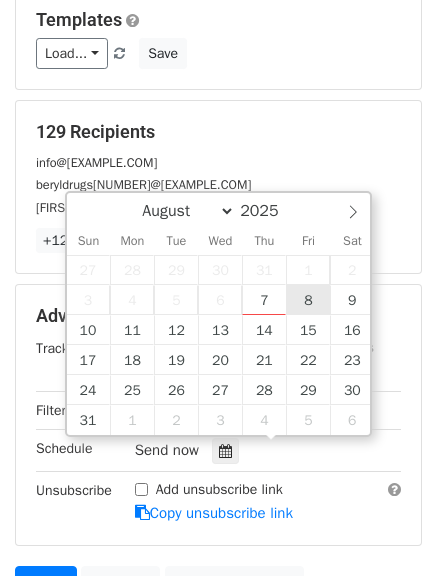 type on "2025-08-08 12:00" 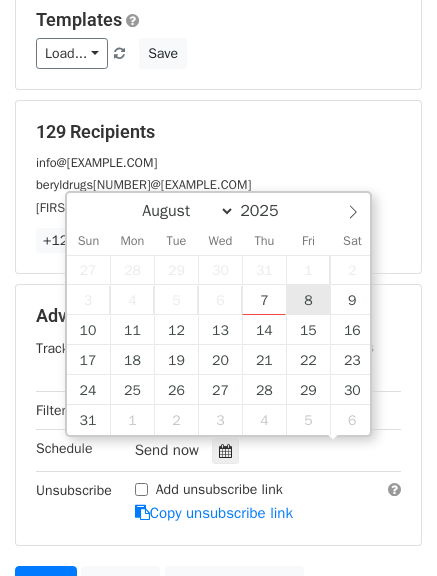 scroll, scrollTop: 1, scrollLeft: 0, axis: vertical 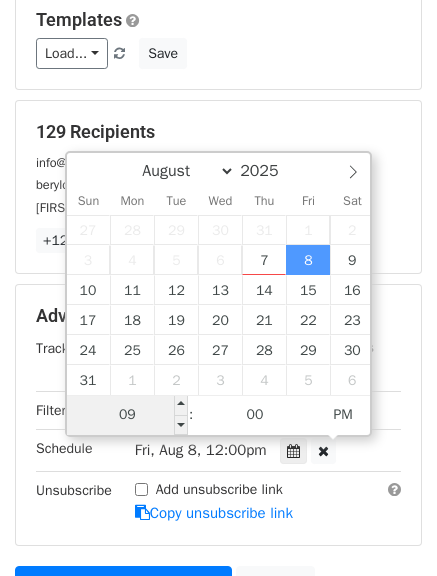 type on "09" 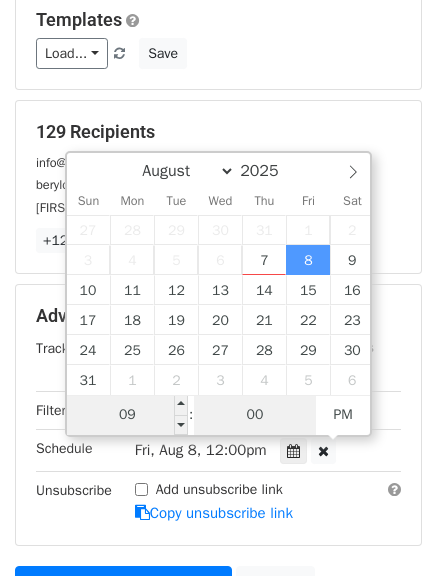 type on "[DATE] [TIME]" 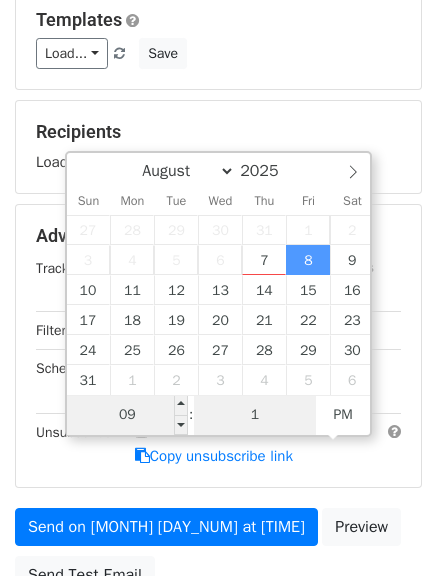 type on "15" 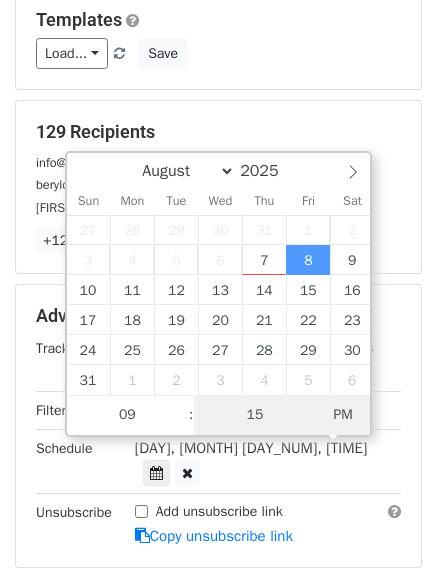 type on "[DATE] [TIME]" 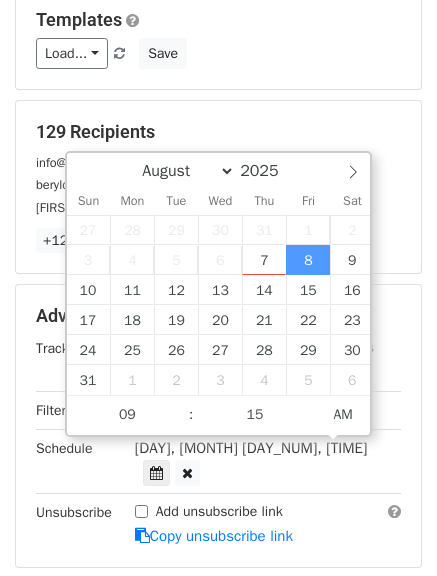click on "[DATE] [TIME]" at bounding box center [218, 442] 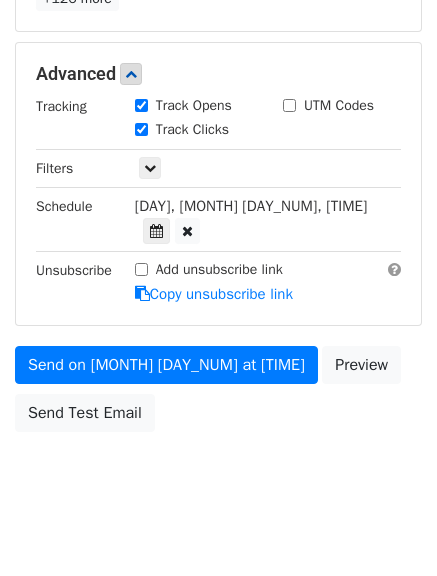 scroll, scrollTop: 445, scrollLeft: 0, axis: vertical 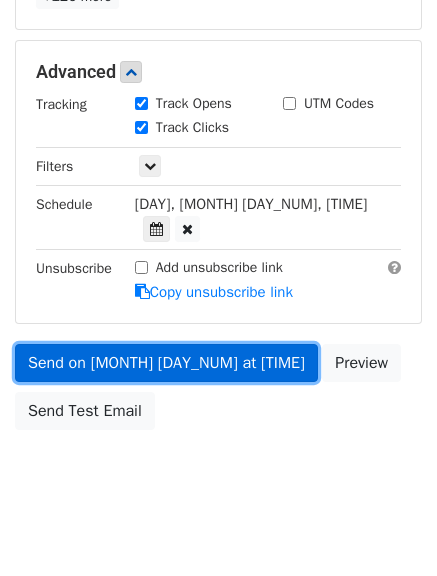 click on "Send on [MONTH] [DAY_NUM] at [TIME]" at bounding box center [166, 363] 